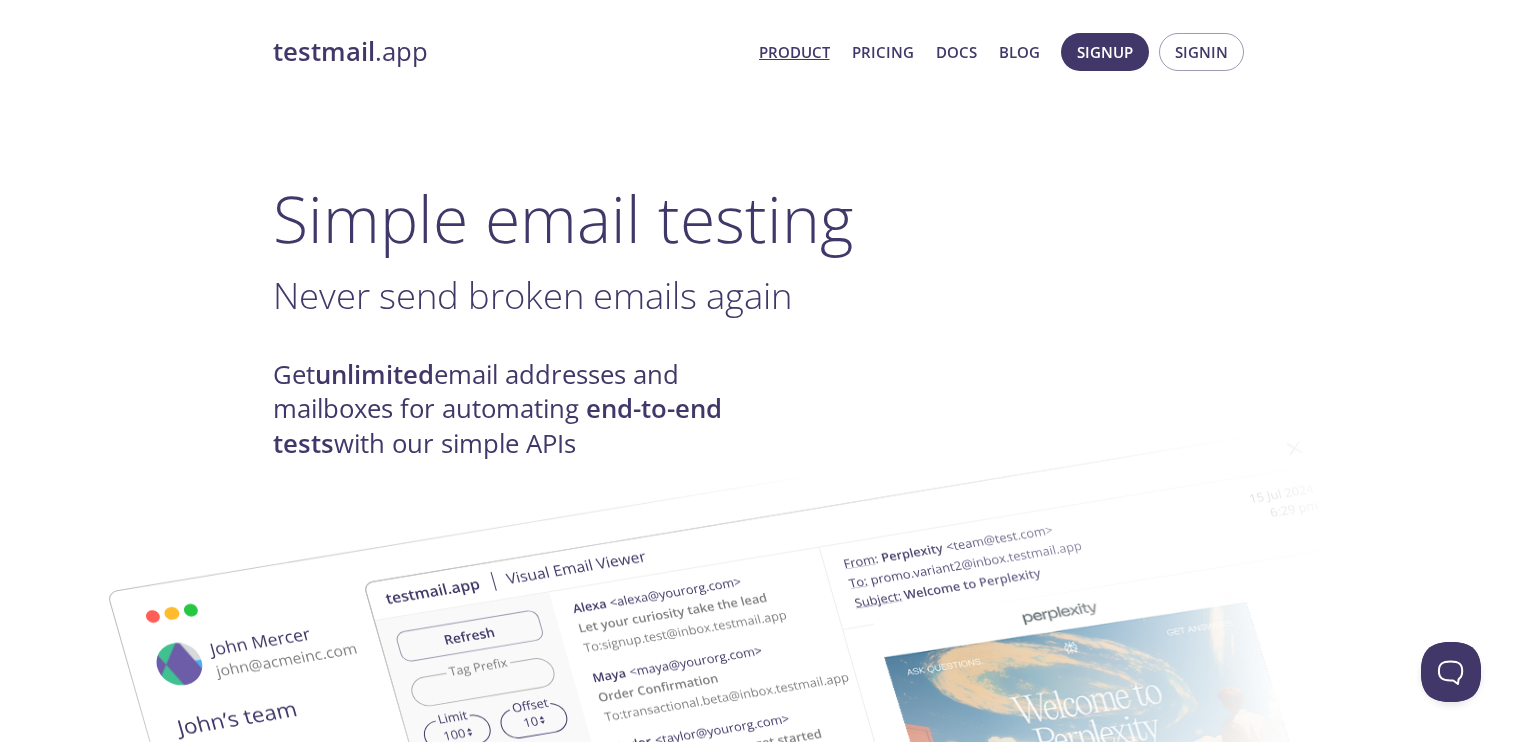 scroll, scrollTop: 0, scrollLeft: 0, axis: both 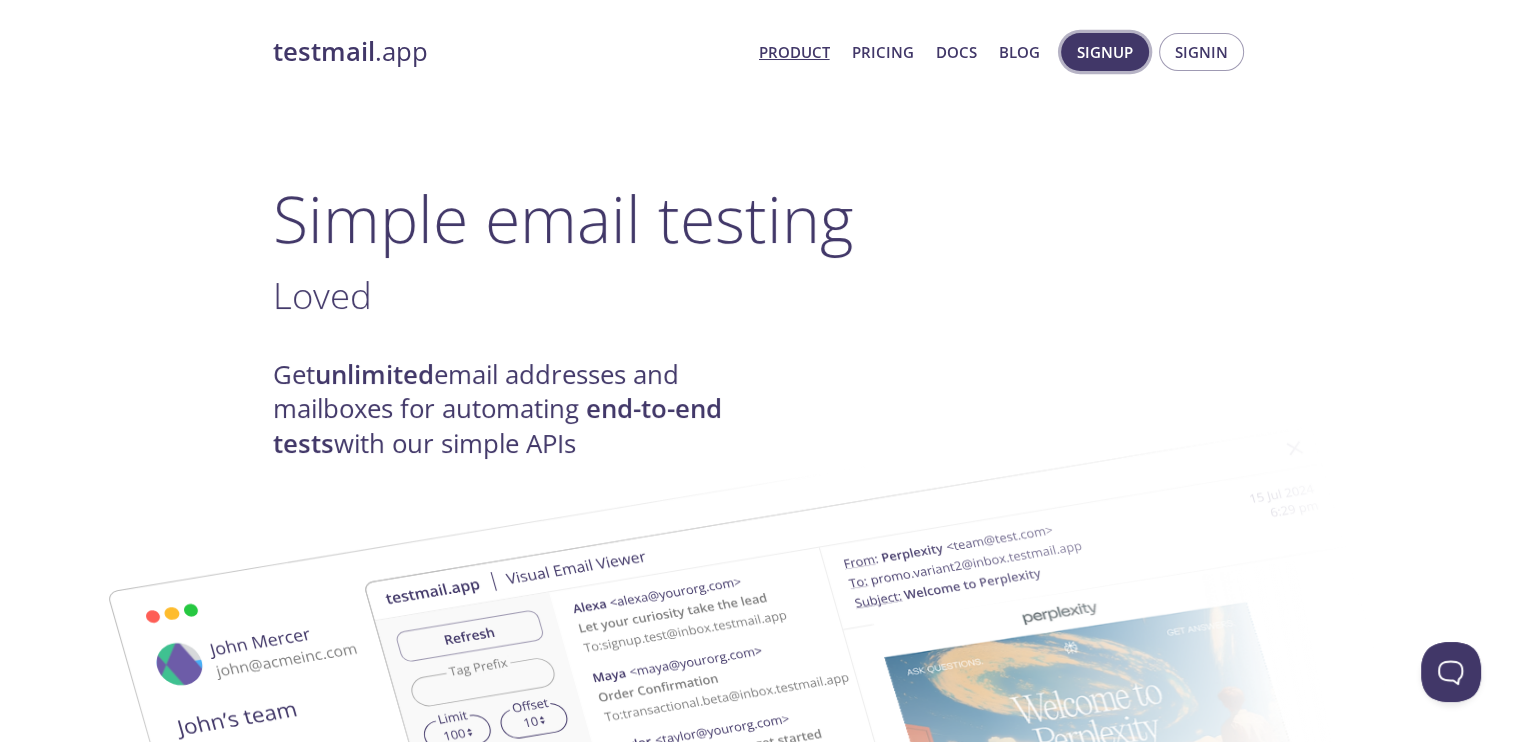 click on "Signup" at bounding box center [1105, 52] 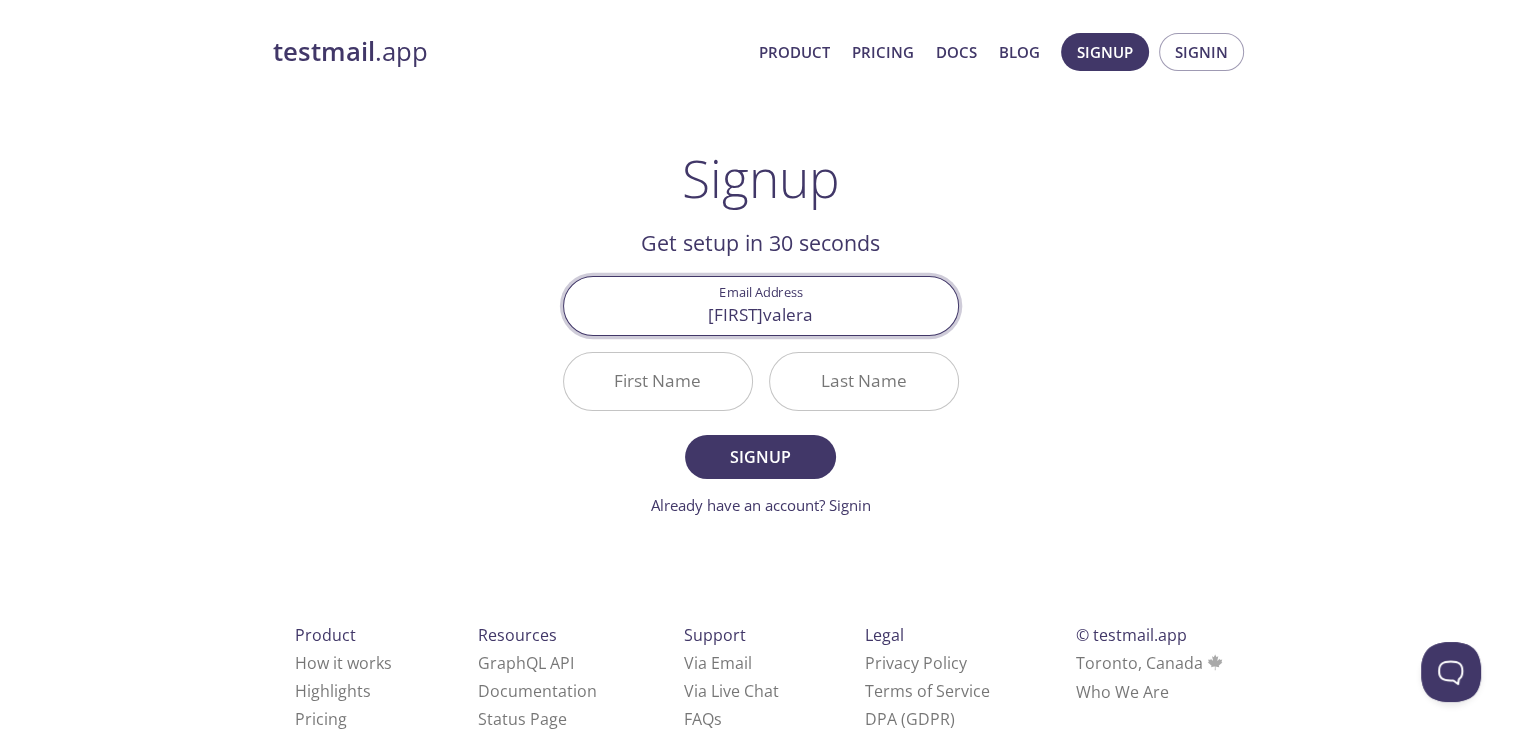 type on "[FIRST][LAST]@[DOMAIN].com" 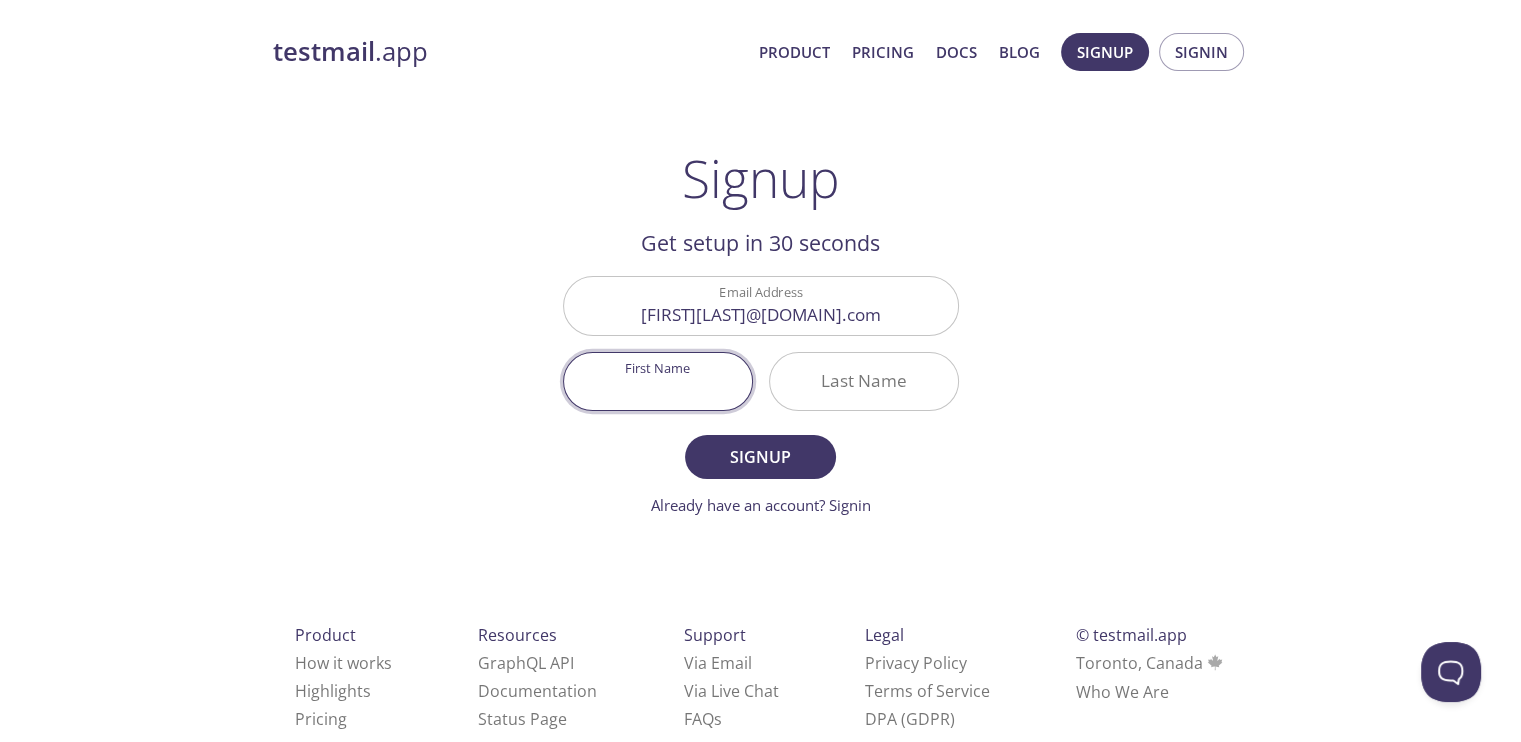 click on "First Name" at bounding box center [658, 381] 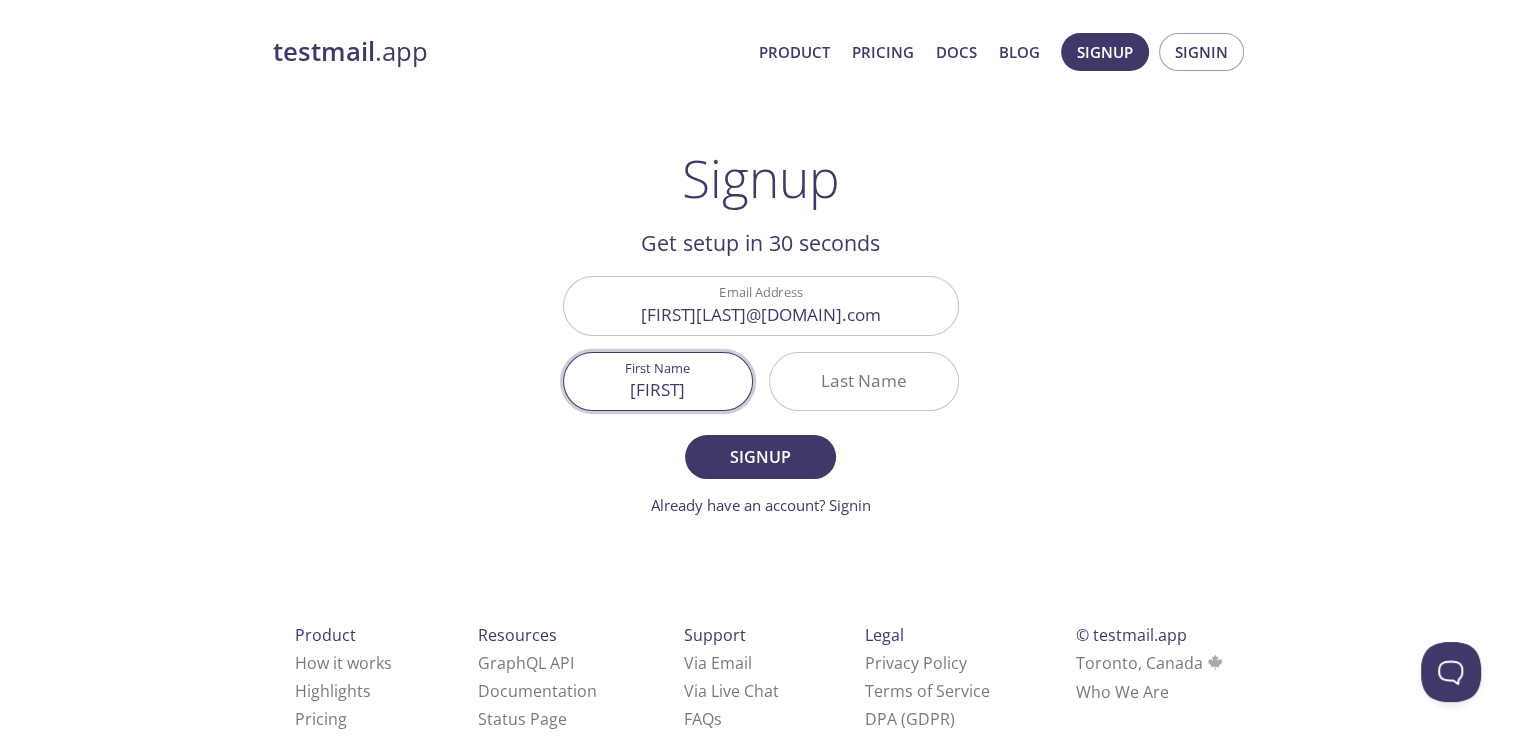 type on "[FIRST]" 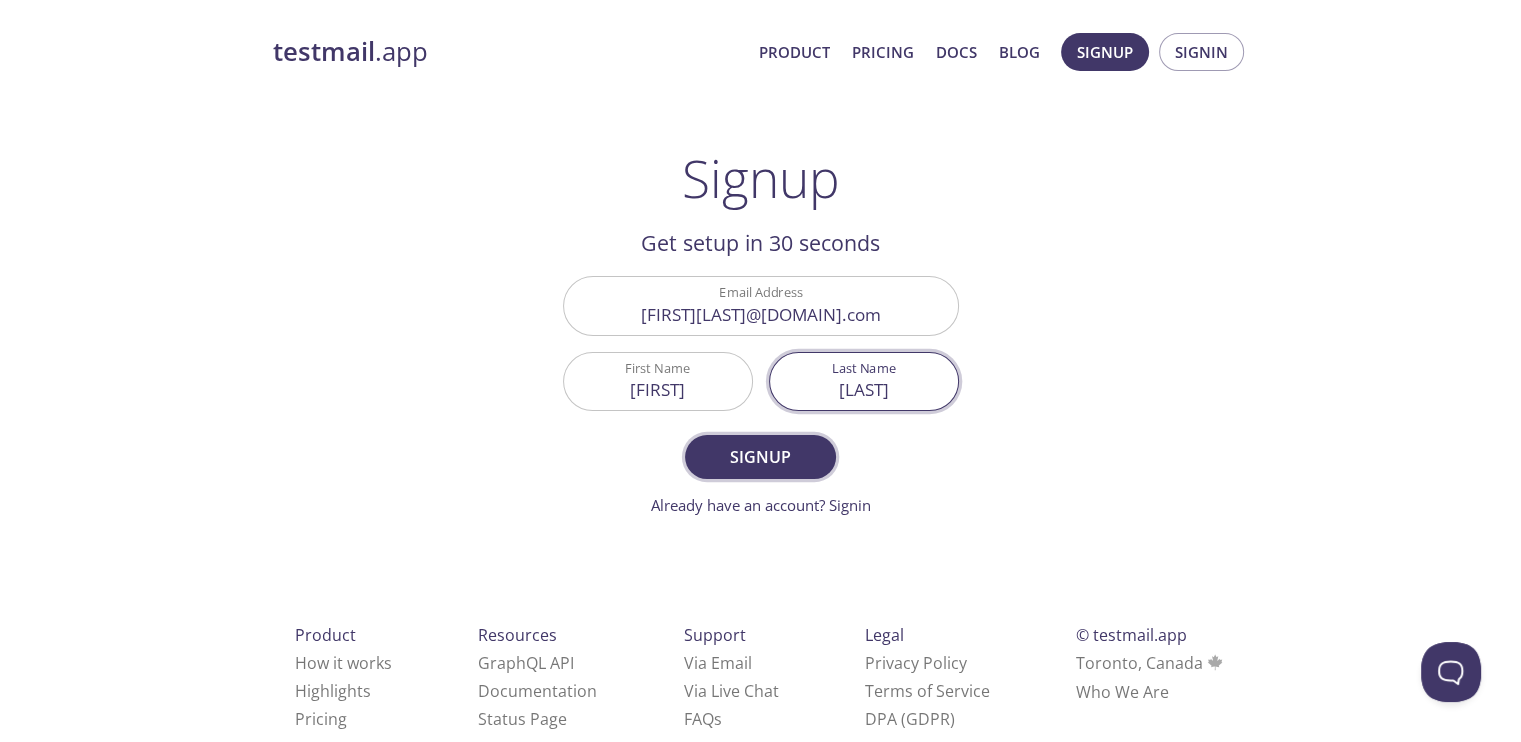 type on "[LAST]" 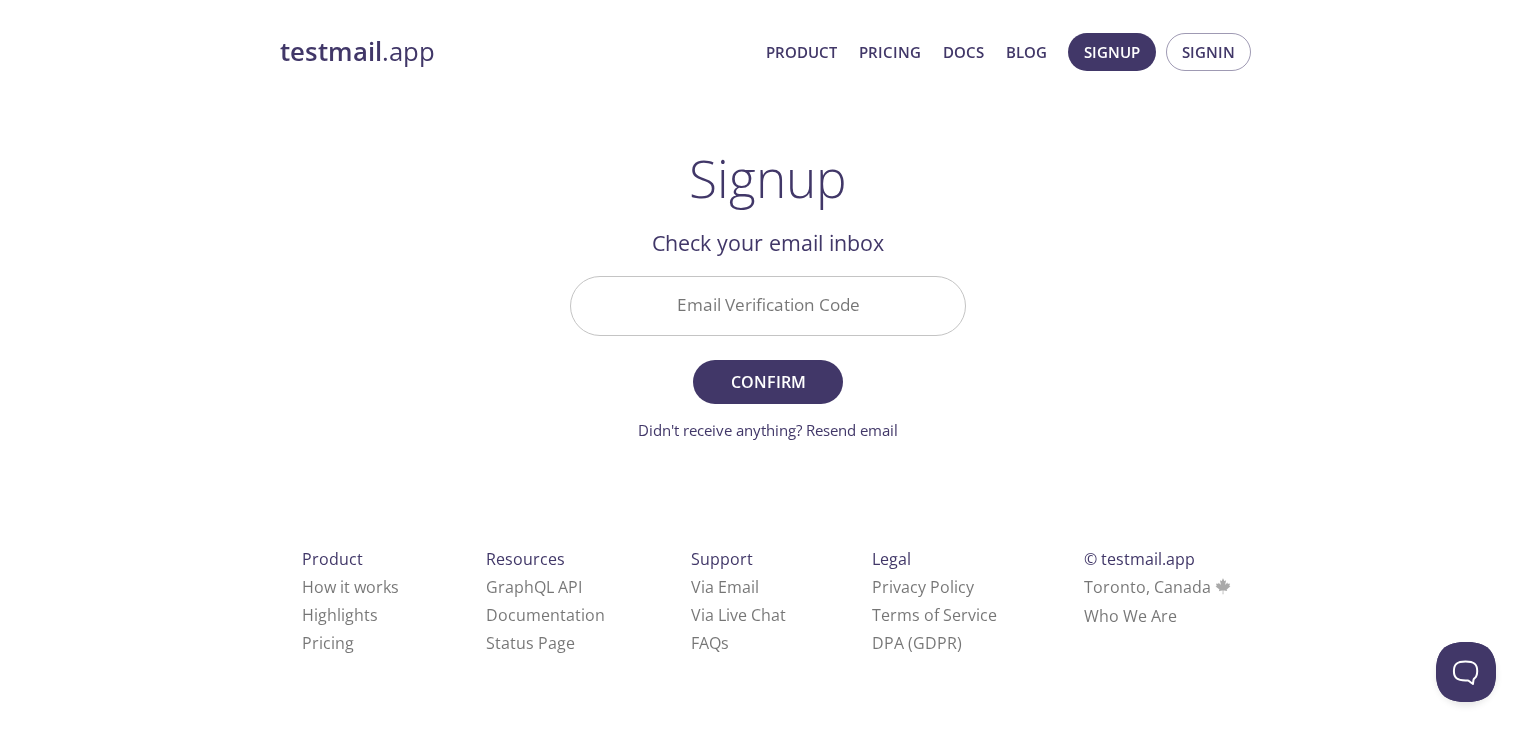 click on "Email Verification Code" at bounding box center (768, 305) 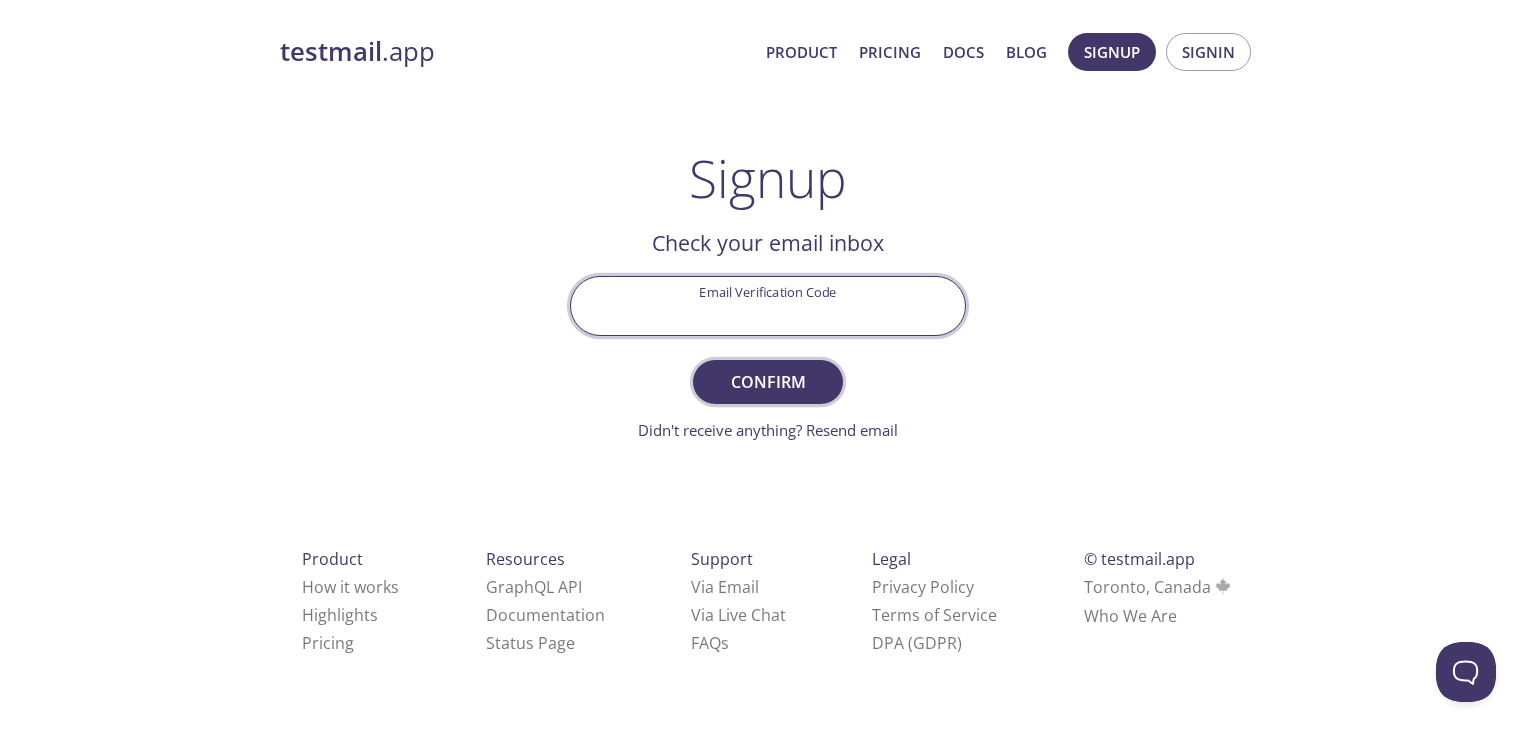 paste on "RXF4E4H" 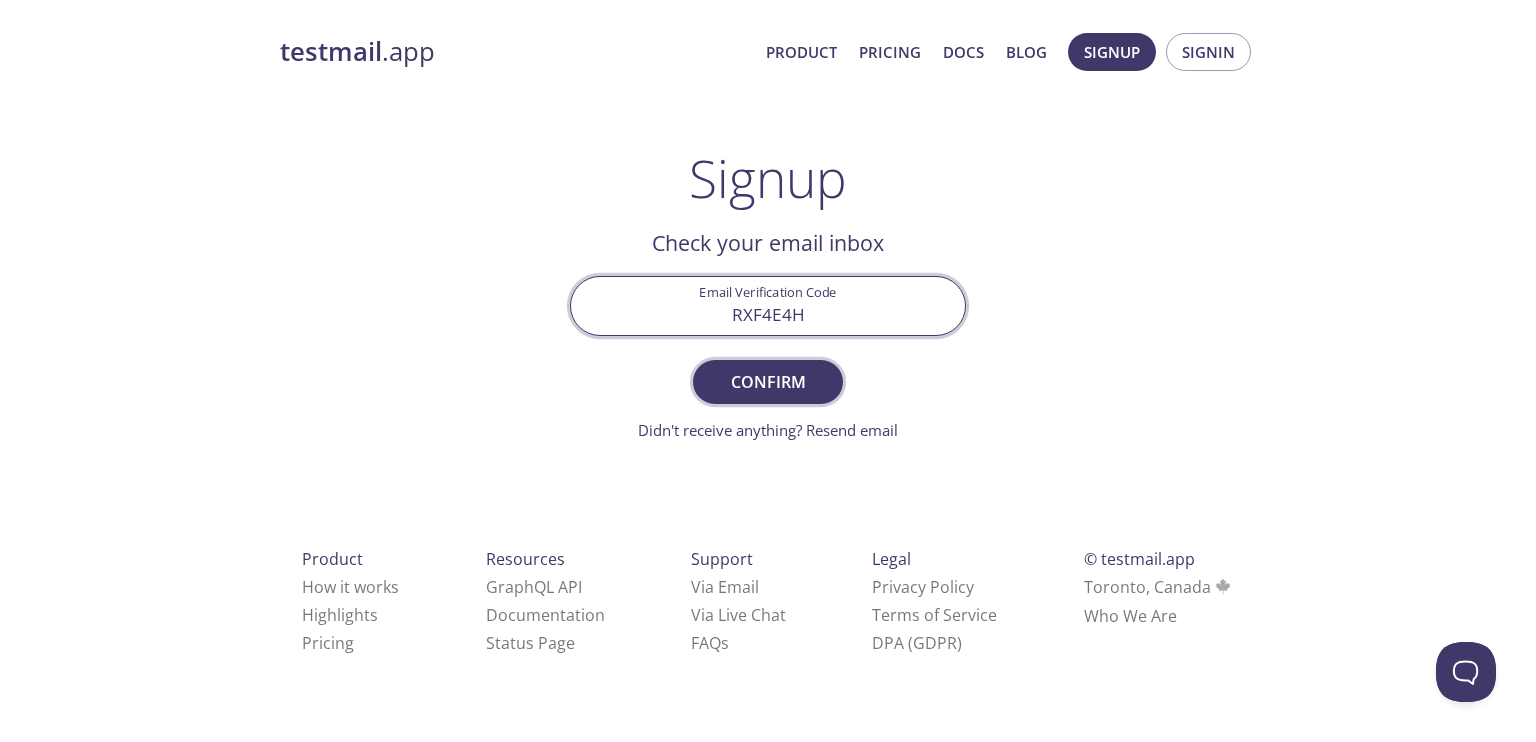 type on "RXF4E4H" 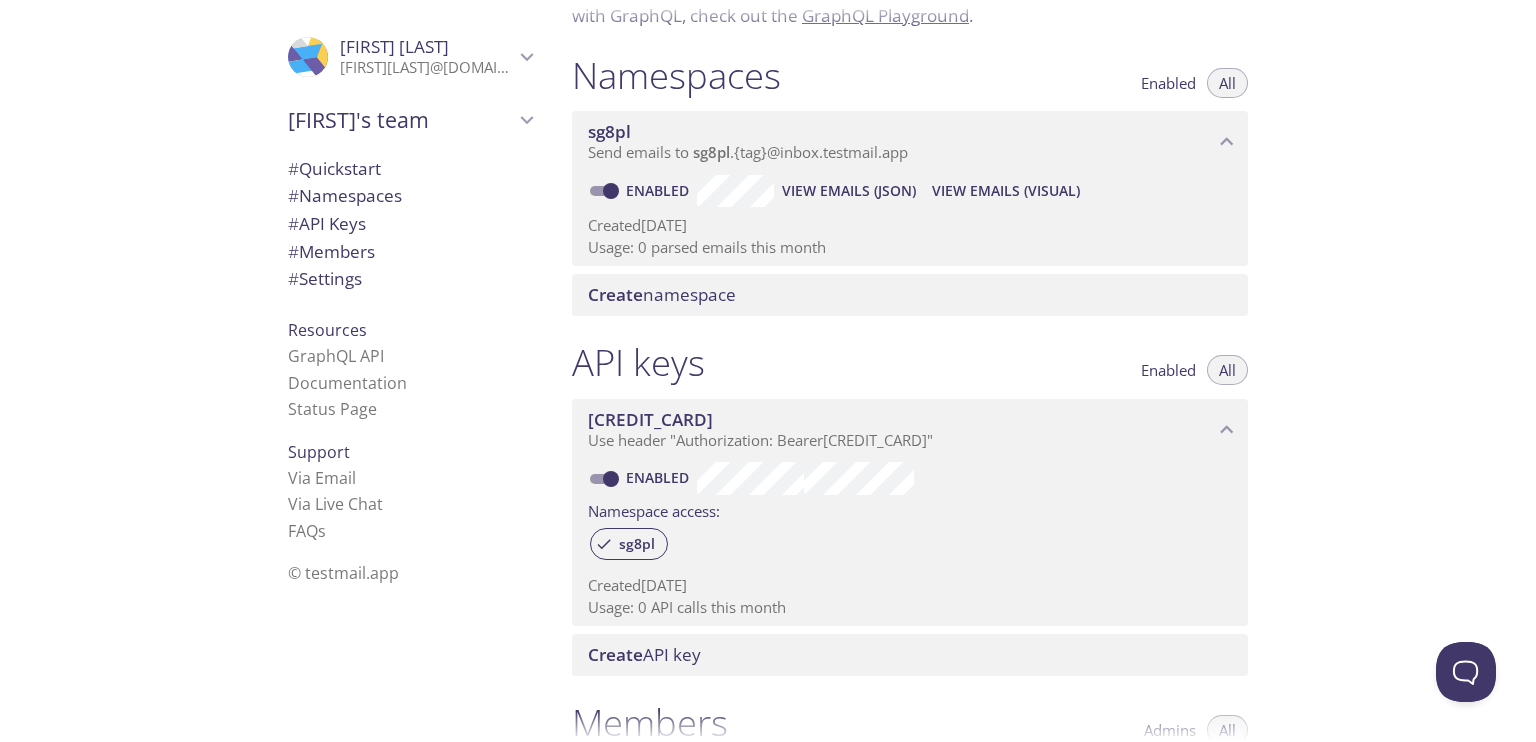 scroll, scrollTop: 300, scrollLeft: 0, axis: vertical 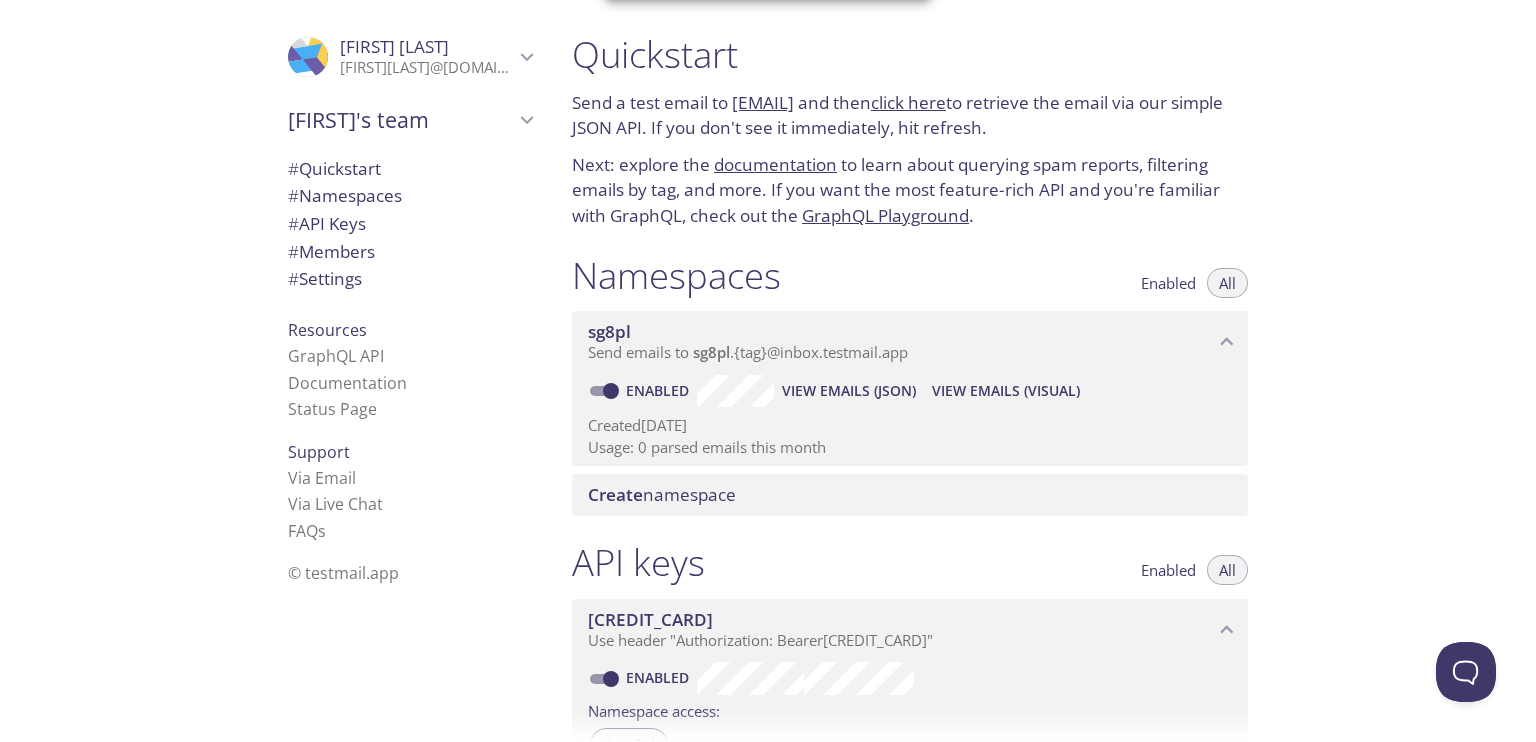 click on "Quickstart Send a test email to   sg8pl.test@inbox.testmail.app   and then  click here  to retrieve the email via our simple JSON API. If you don't see it immediately, hit refresh. Next: explore the   documentation   to learn about querying spam reports, filtering emails by tag, and more. If you want the most feature-rich API and you're familiar with GraphQL, check out the   GraphQL Playground . Namespaces Enabled All sg8pl Send emails to   sg8pl . {tag} @inbox.testmail.app Enabled View Emails (JSON) View Emails (Visual) Created  6 Aug 2025 Usage: 0 parsed emails this month Create  namespace API keys Enabled All 41020***-****-****-****-*******d9c3a Use header "Authorization: Bearer  41020***-****-****-****-*******d9c3a " Enabled Namespace access: sg8pl Created  6 Aug 2025 Usage: 0 API calls this month Create  API key Members Admins All   ProfilePic JP   Valera jvalera@azavar.com Joined  6 Aug 2025 Invite  a team member Settings Team (or organization) name: JP's team Save Setup Billing: Currently on the  trial" at bounding box center [1046, 371] 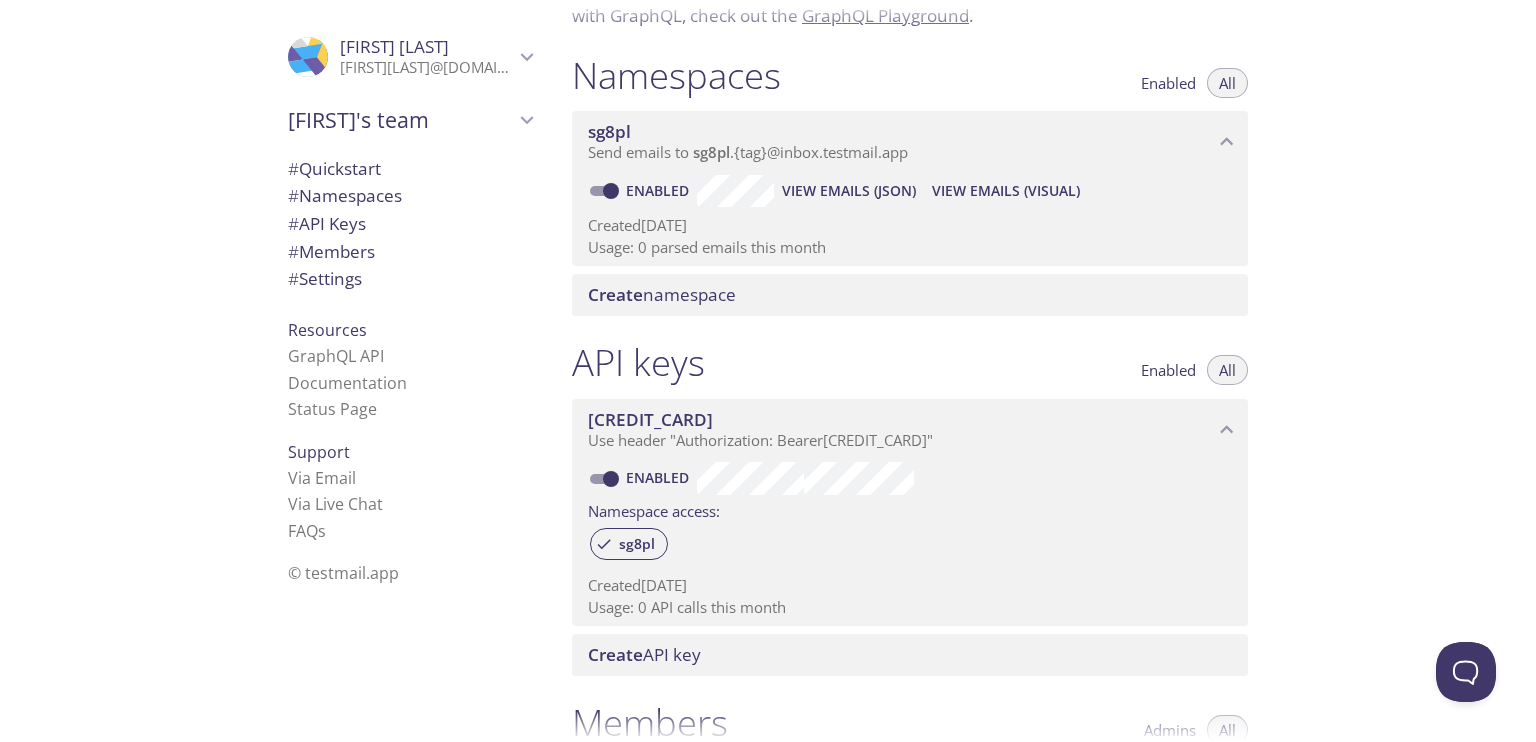scroll, scrollTop: 0, scrollLeft: 0, axis: both 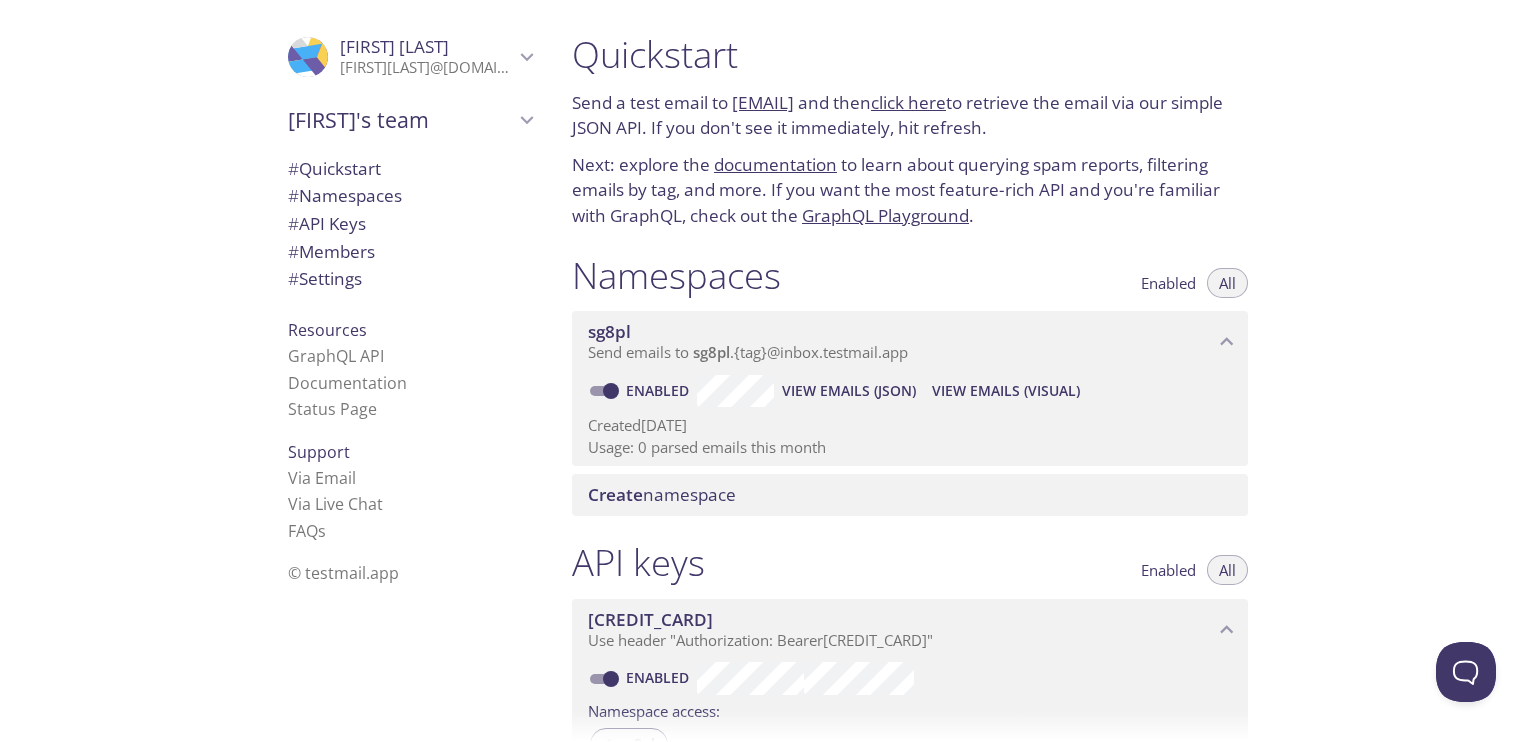 click on "Quickstart Send a test email to   sg8pl.test@inbox.testmail.app   and then  click here  to retrieve the email via our simple JSON API. If you don't see it immediately, hit refresh. Next: explore the   documentation   to learn about querying spam reports, filtering emails by tag, and more. If you want the most feature-rich API and you're familiar with GraphQL, check out the   GraphQL Playground . Namespaces Enabled All sg8pl Send emails to   sg8pl . {tag} @inbox.testmail.app Enabled View Emails (JSON) View Emails (Visual) Created  6 Aug 2025 Usage: 0 parsed emails this month Create  namespace API keys Enabled All 41020***-****-****-****-*******d9c3a Use header "Authorization: Bearer  41020***-****-****-****-*******d9c3a " Enabled Namespace access: sg8pl Created  6 Aug 2025 Usage: 0 API calls this month Create  API key Members Admins All   ProfilePic JP   Valera jvalera@azavar.com Joined  6 Aug 2025 Invite  a team member Settings Team (or organization) name: JP's team Save Setup Billing: Currently on the  trial" at bounding box center (1046, 371) 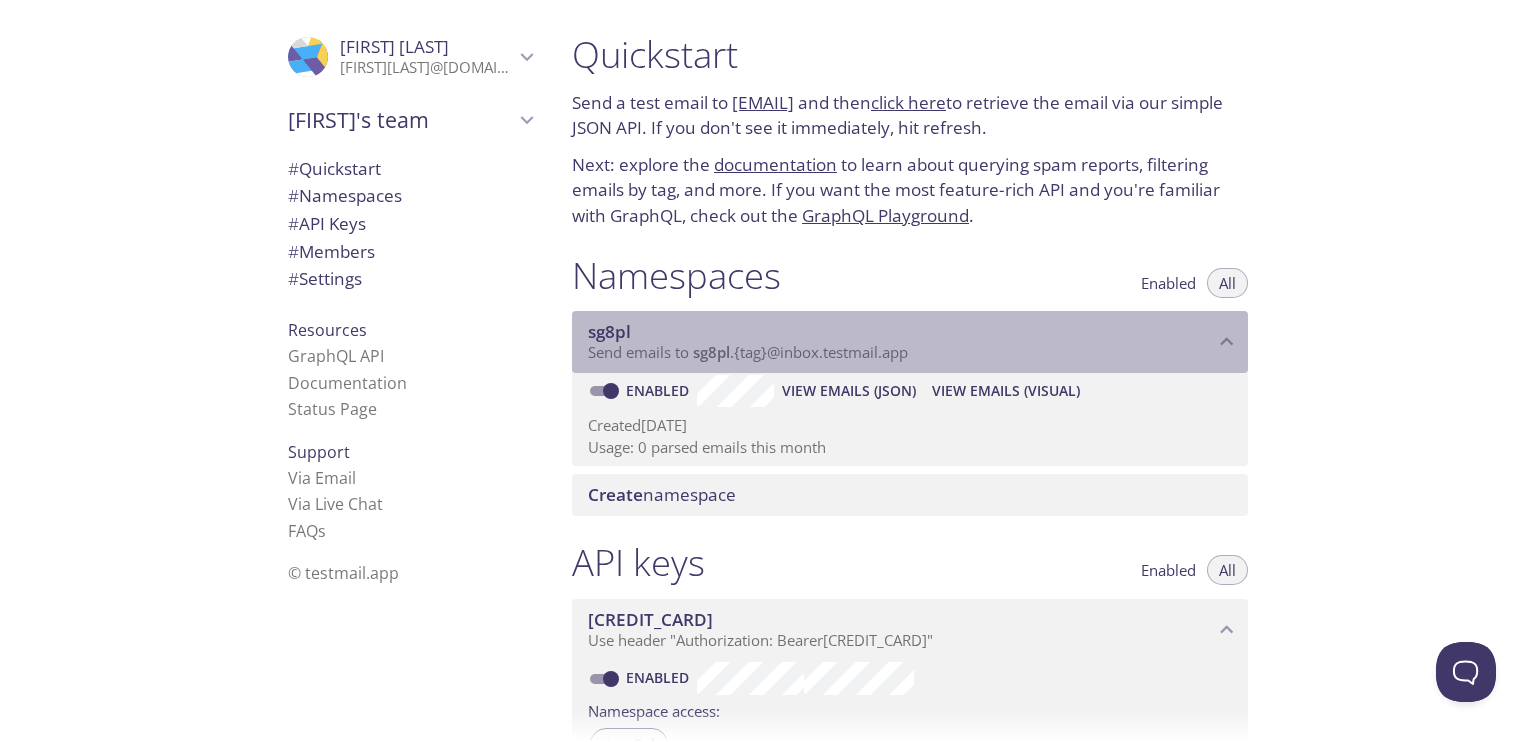 drag, startPoint x: 919, startPoint y: 350, endPoint x: 804, endPoint y: 349, distance: 115.00435 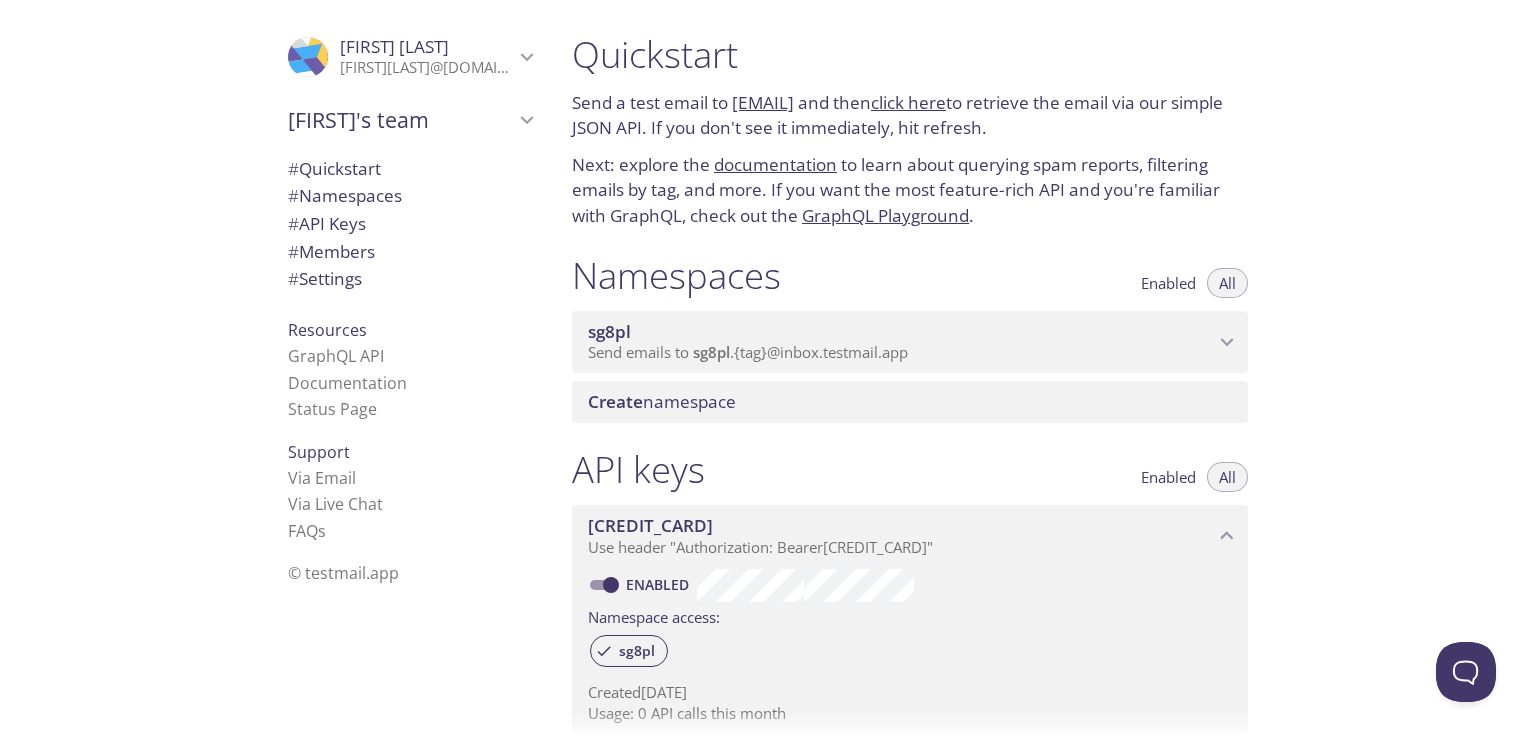 click on "Send emails to   sg8pl . {tag} @inbox.testmail.app" at bounding box center [748, 352] 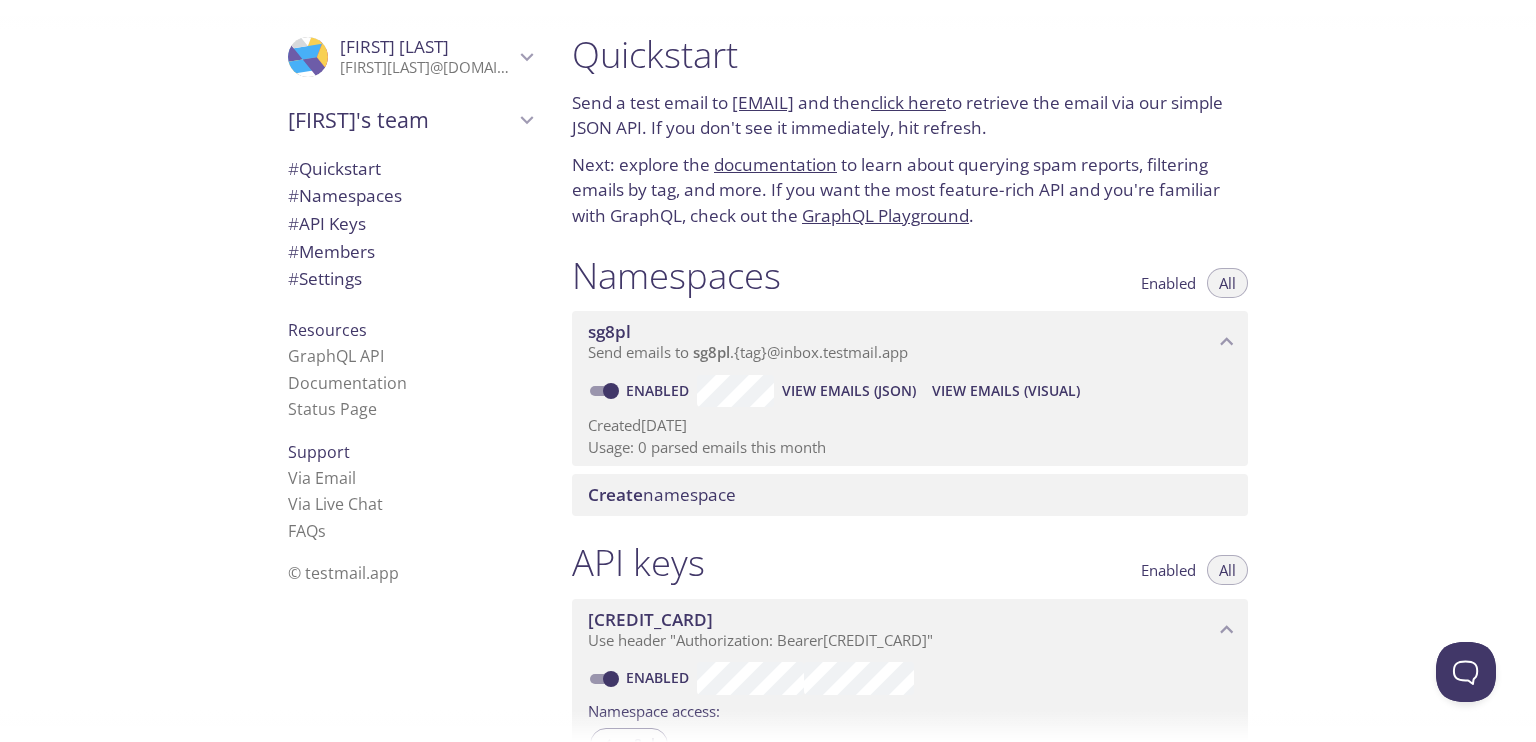 scroll, scrollTop: 200, scrollLeft: 0, axis: vertical 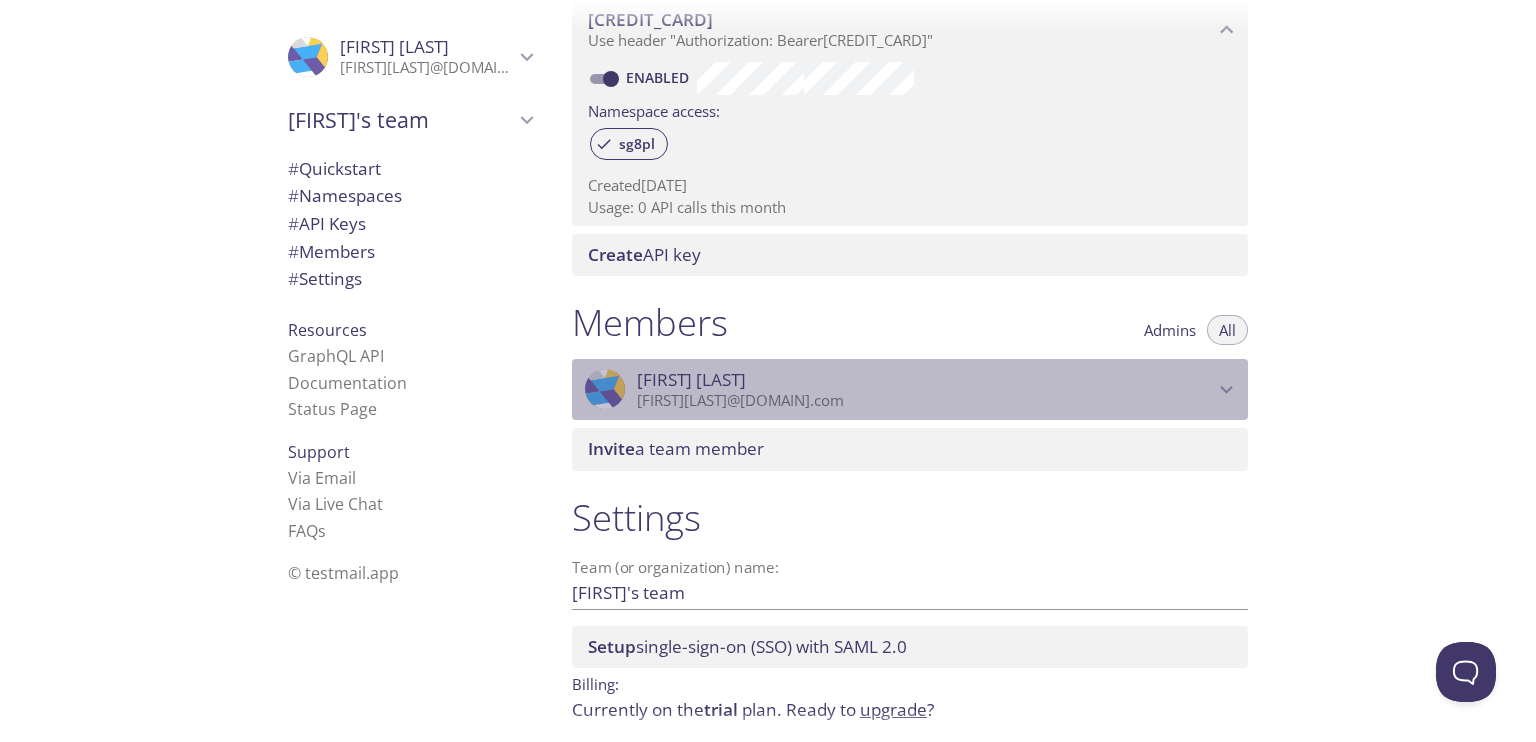 click 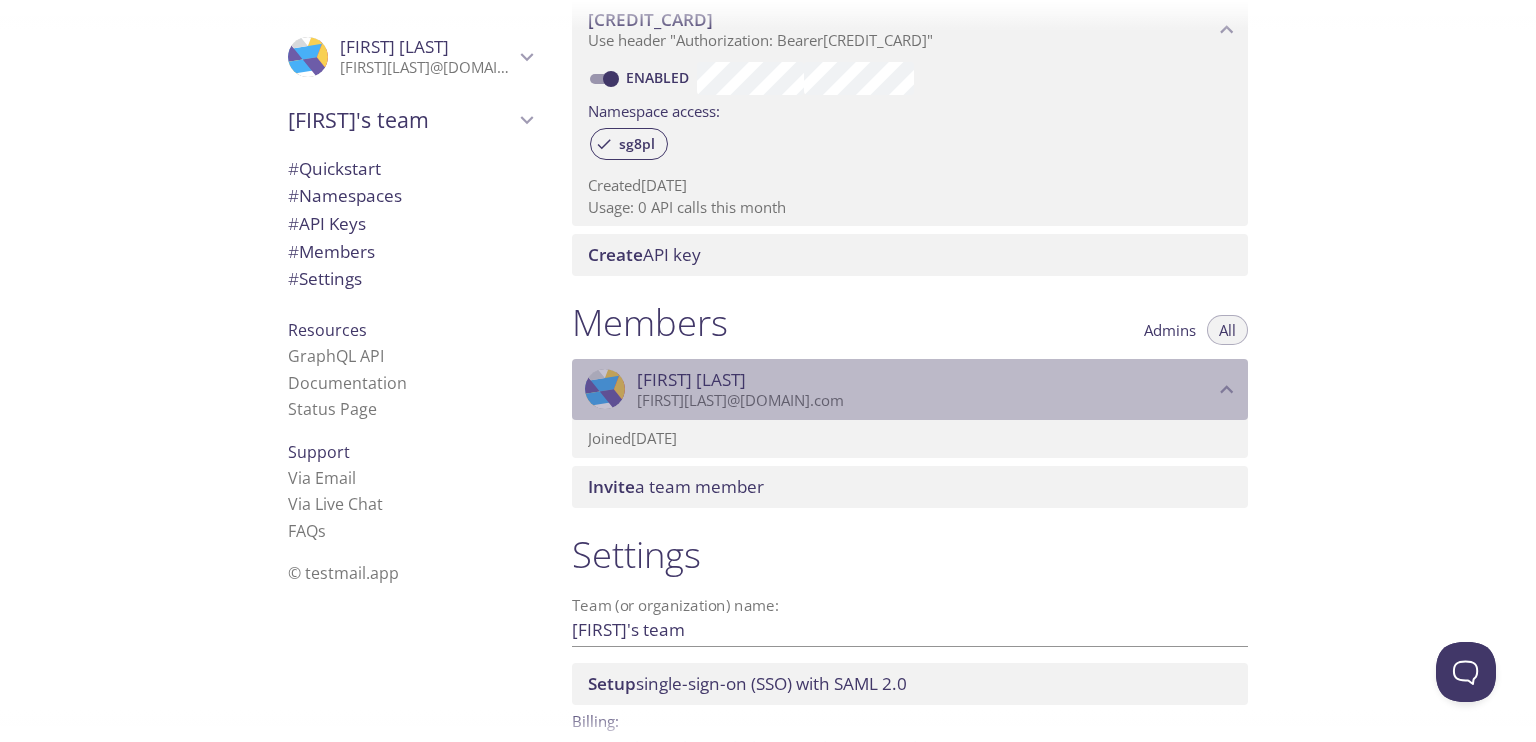 click 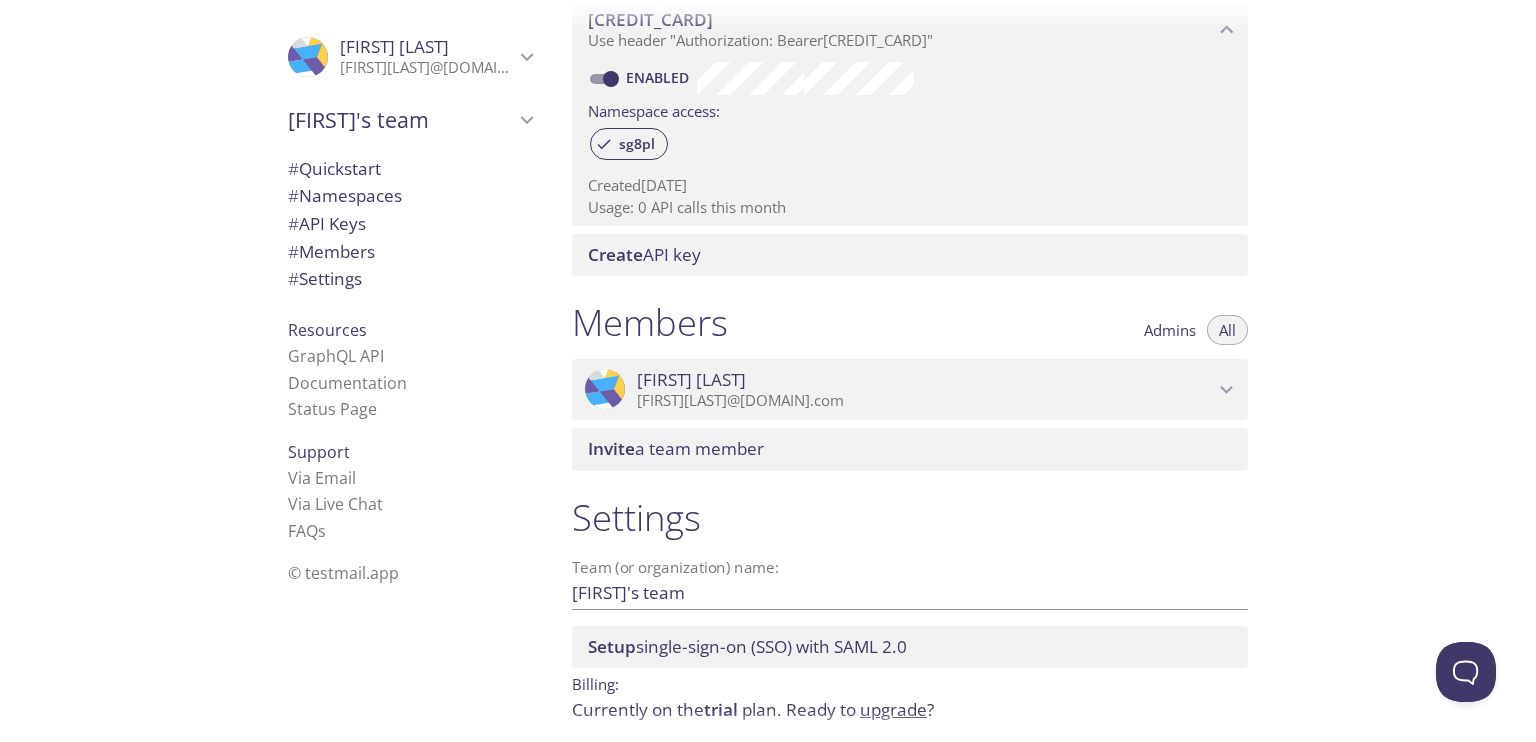 scroll, scrollTop: 680, scrollLeft: 0, axis: vertical 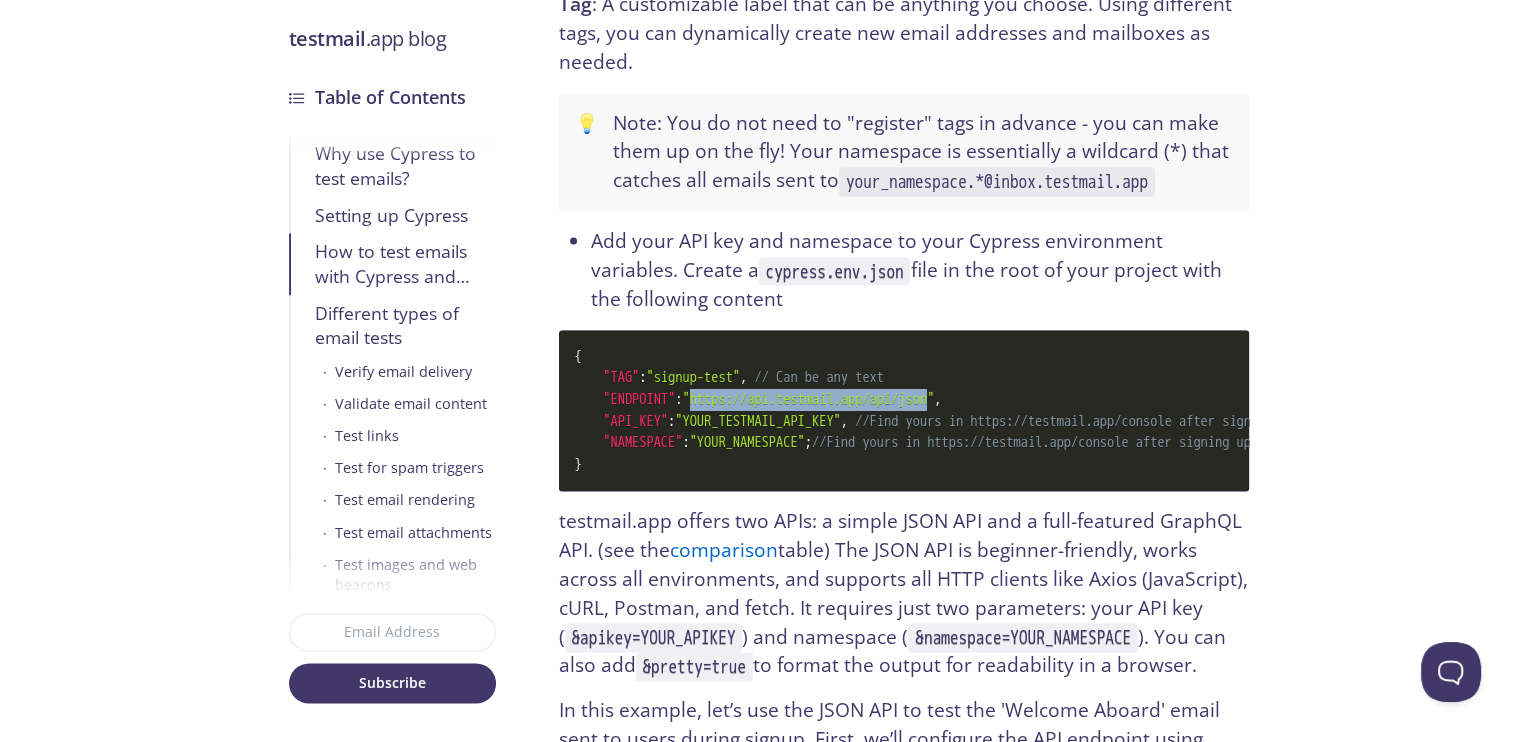 drag, startPoint x: 964, startPoint y: 375, endPoint x: 700, endPoint y: 370, distance: 264.04733 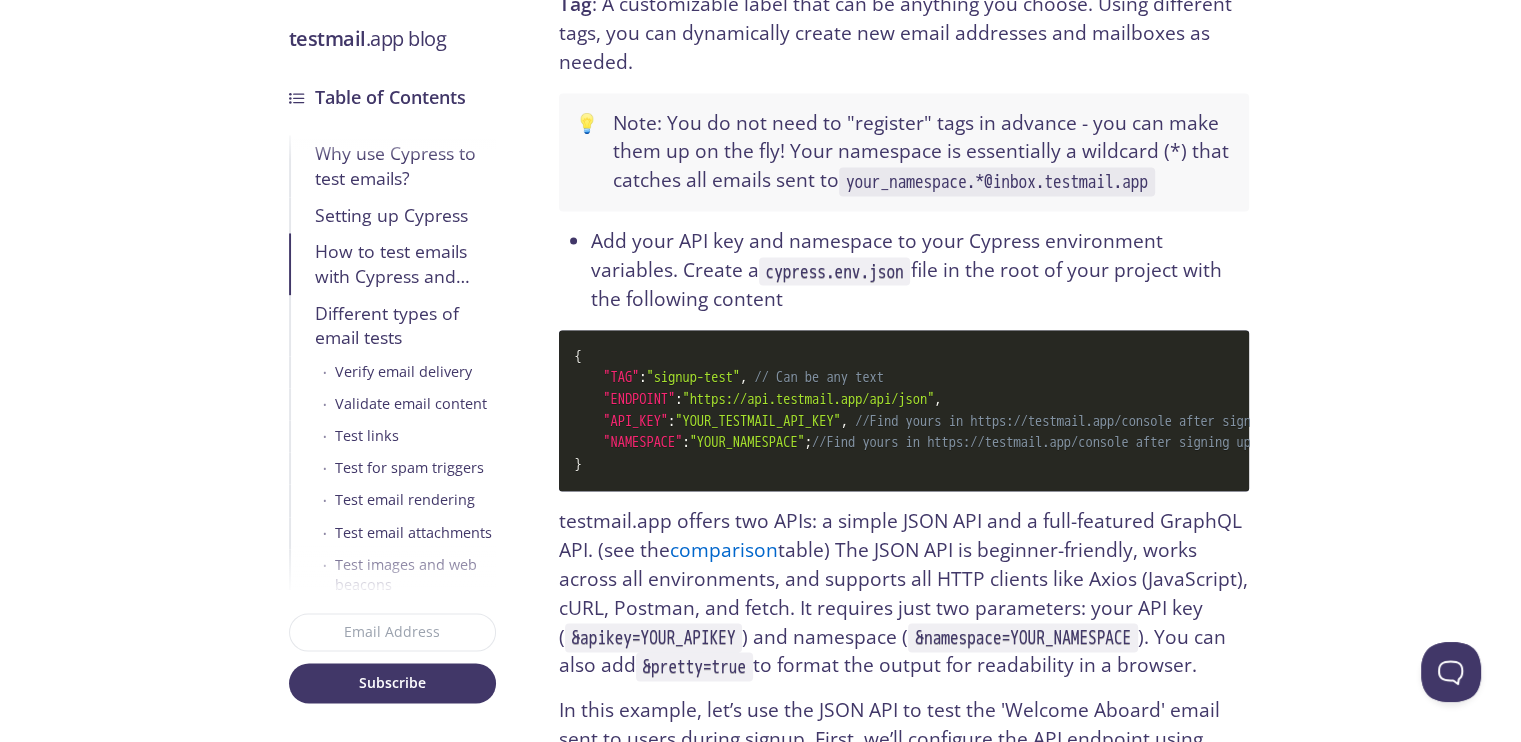 click on "Testmail.app blog Table of Contents Why use Cypress to test emails? Setting up Cypress nodejs.org . Installing Node.js also installs  npm npm   install  cypress
This installs Cypress as a development dependency and adds it to your" at bounding box center [760, 3055] 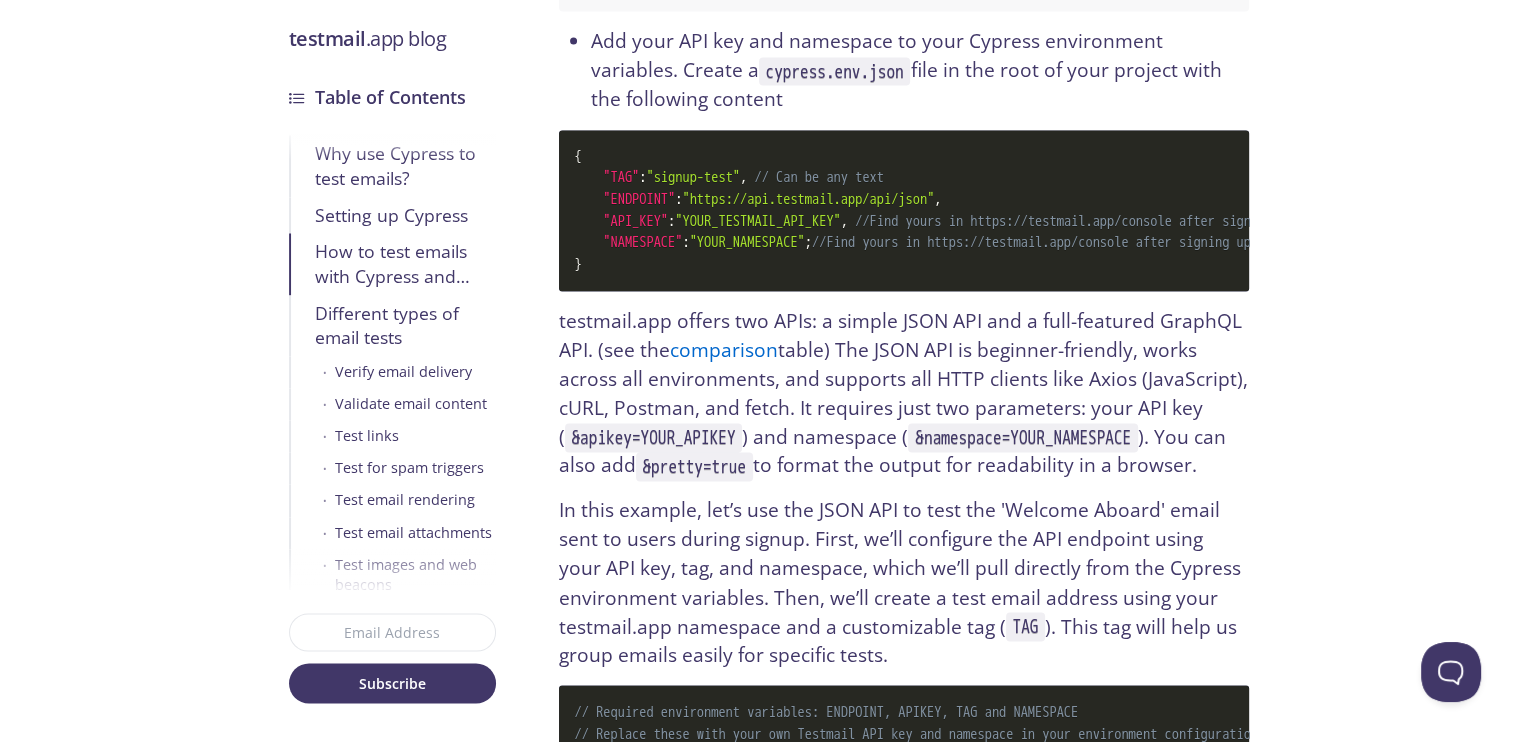 scroll, scrollTop: 3400, scrollLeft: 0, axis: vertical 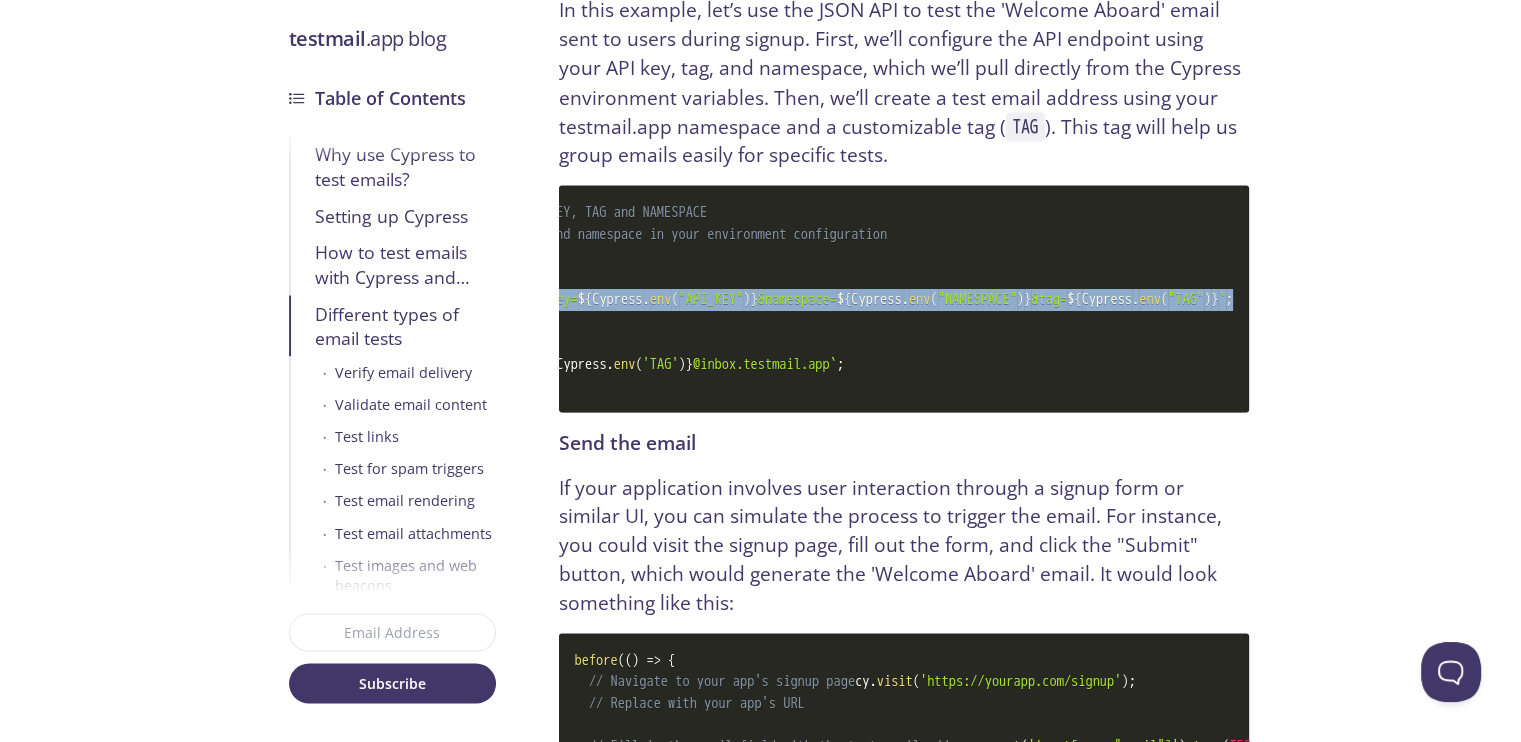 drag, startPoint x: 576, startPoint y: 290, endPoint x: 1299, endPoint y: 281, distance: 723.056 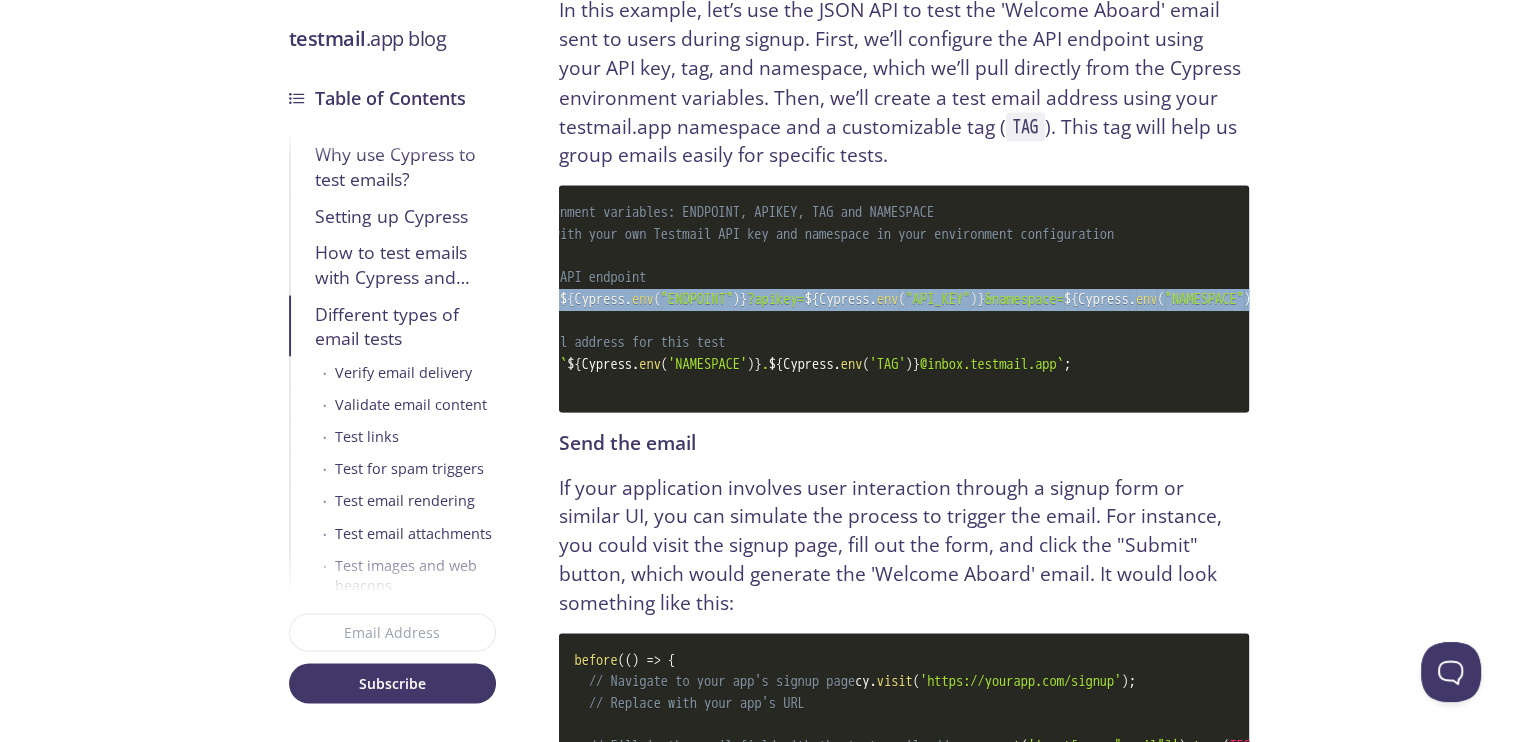 scroll, scrollTop: 0, scrollLeft: 0, axis: both 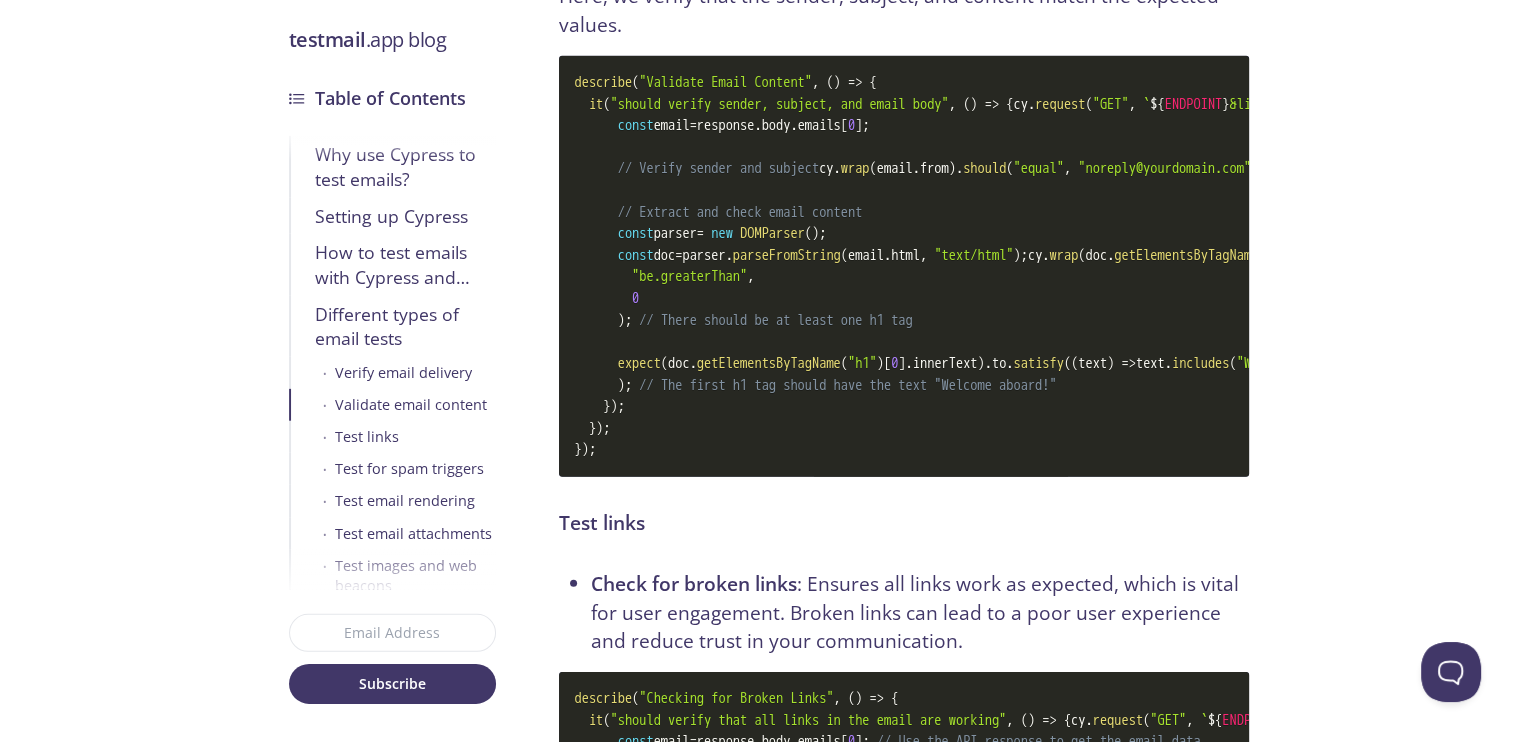 drag, startPoint x: 604, startPoint y: 313, endPoint x: 1144, endPoint y: 441, distance: 554.9631 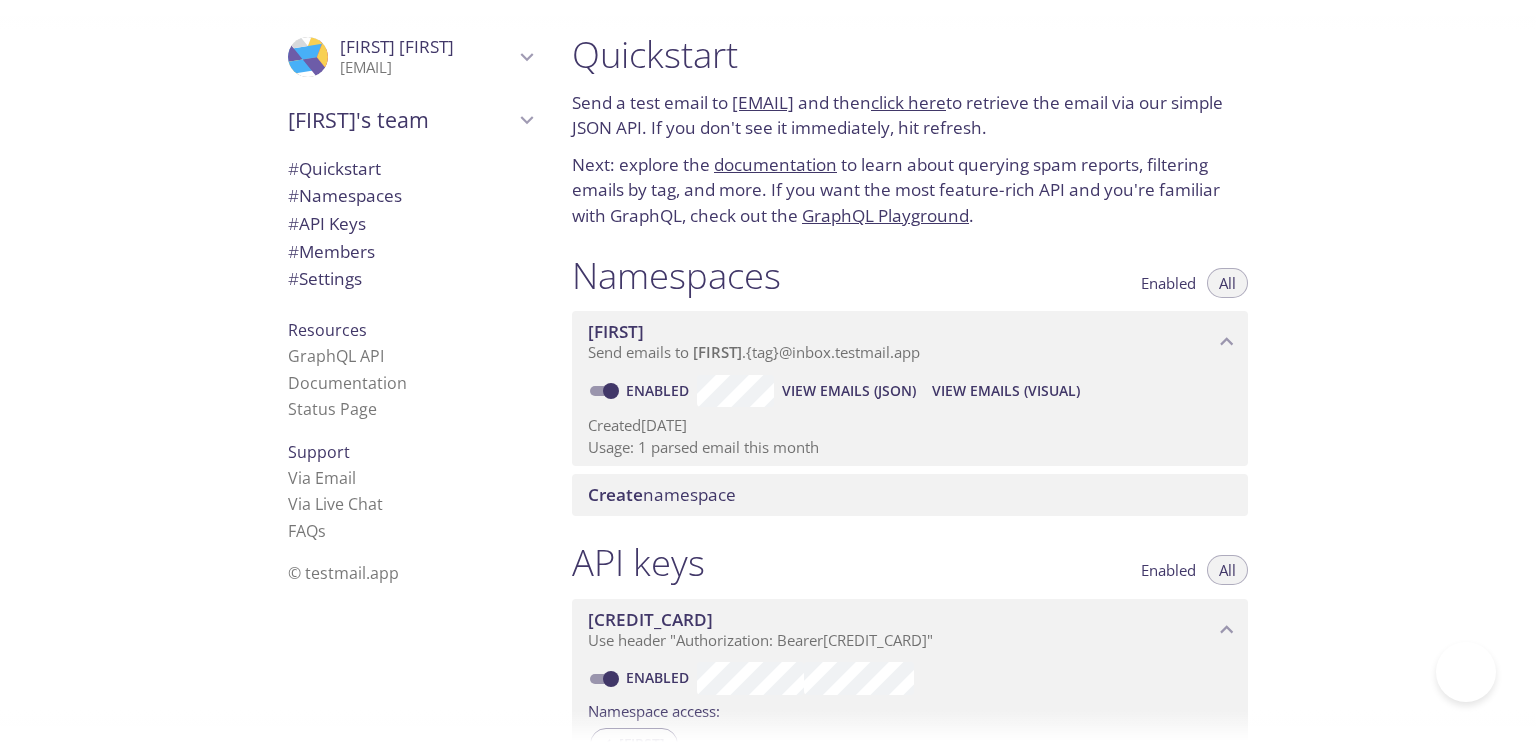 scroll, scrollTop: 0, scrollLeft: 0, axis: both 